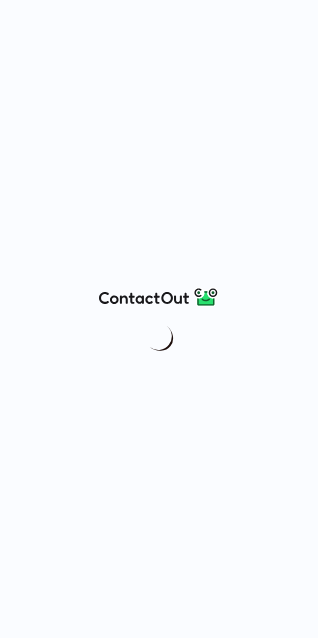 scroll, scrollTop: 0, scrollLeft: 0, axis: both 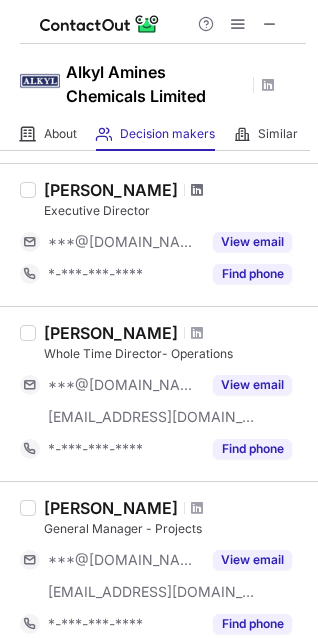 click at bounding box center [197, 190] 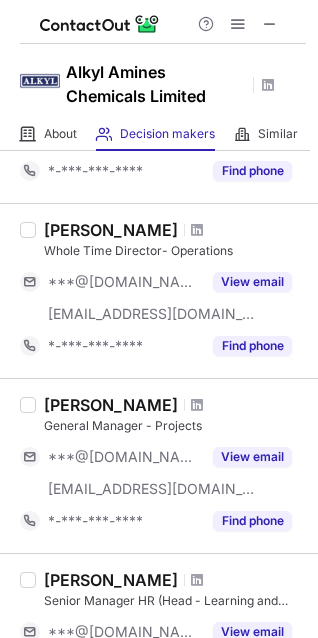 scroll, scrollTop: 700, scrollLeft: 0, axis: vertical 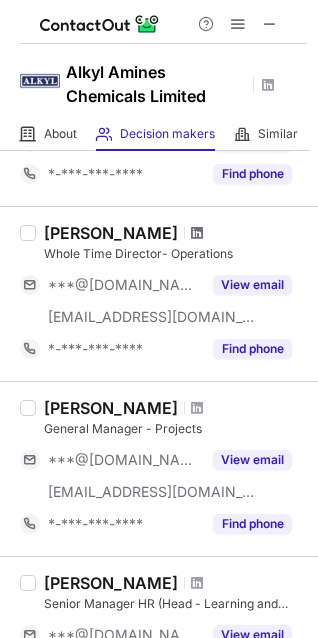 click at bounding box center (197, 233) 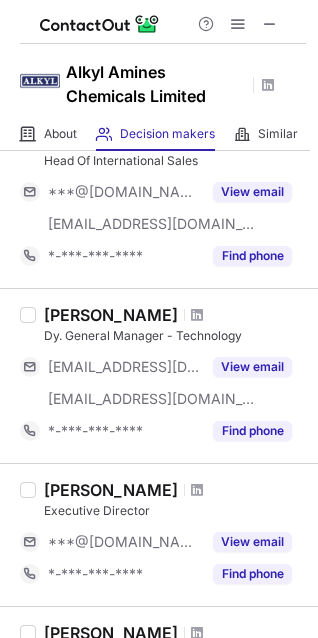 scroll, scrollTop: 0, scrollLeft: 0, axis: both 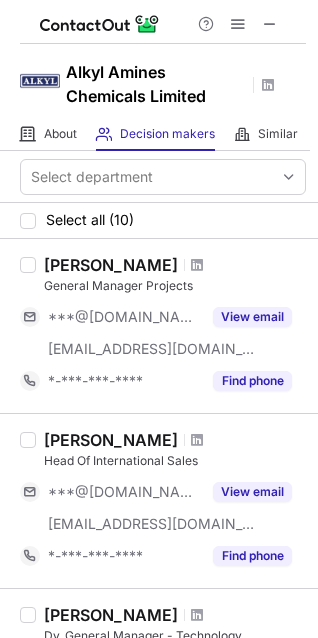 click on "Select department" at bounding box center (159, 177) 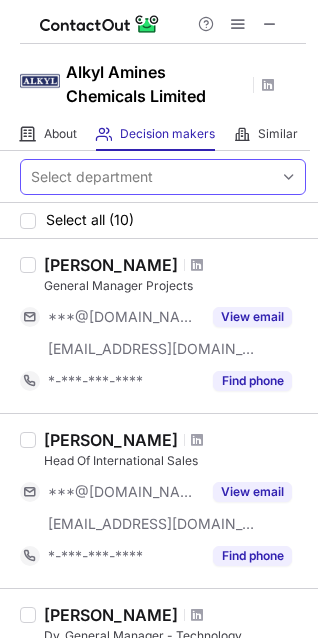 click on "Select department" at bounding box center [147, 177] 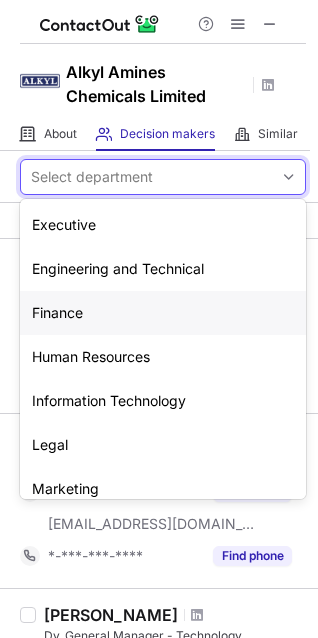 click on "Finance" at bounding box center [163, 313] 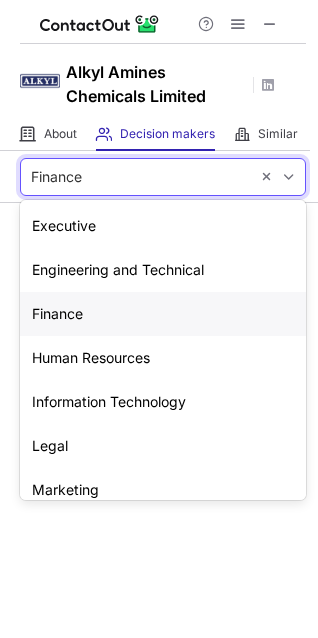 click on "Finance" at bounding box center (135, 177) 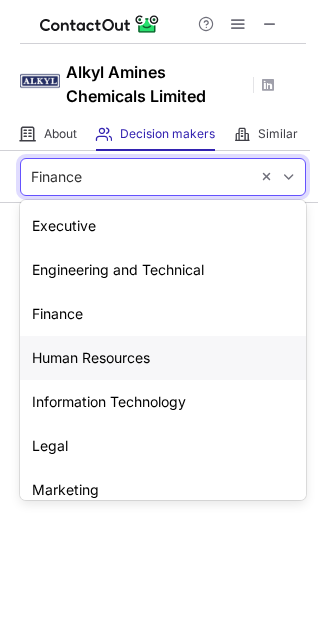 click on "Information Technology" at bounding box center (163, 402) 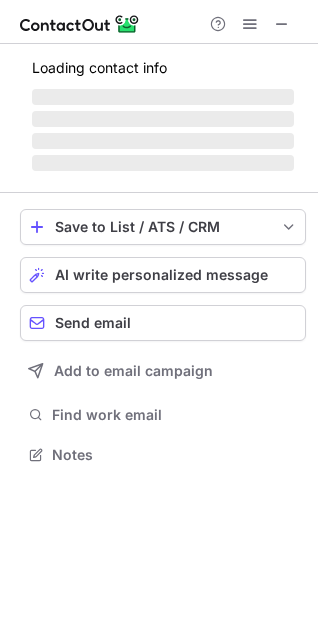 scroll, scrollTop: 10, scrollLeft: 9, axis: both 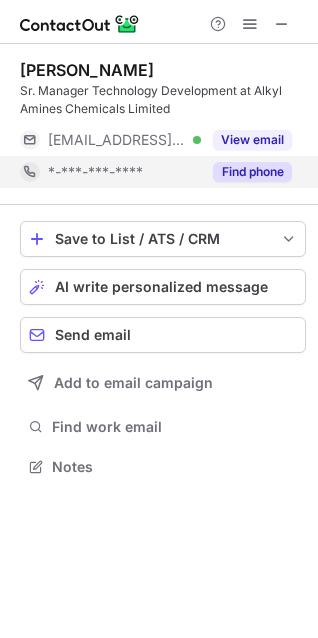 click on "Find phone" at bounding box center [252, 172] 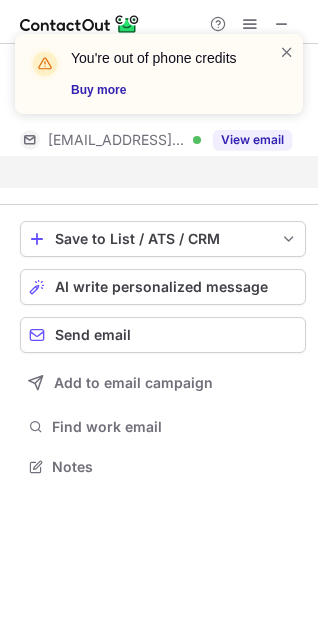 scroll, scrollTop: 420, scrollLeft: 318, axis: both 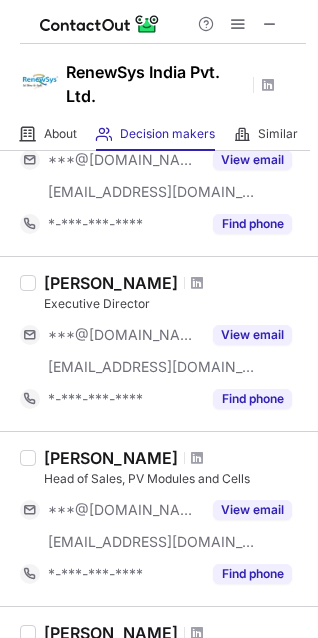 click at bounding box center [197, 283] 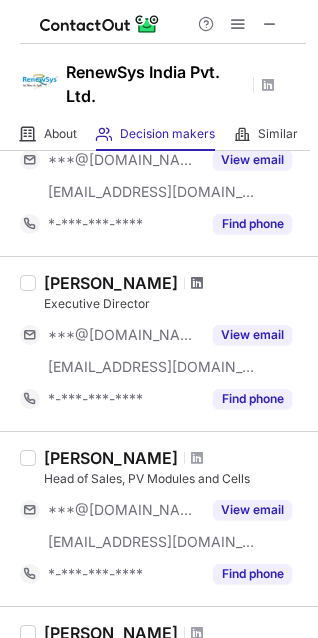click at bounding box center [197, 283] 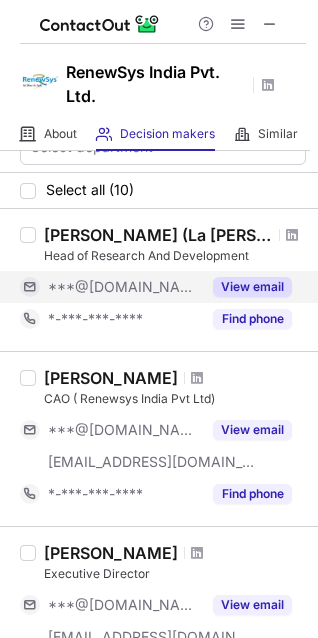 scroll, scrollTop: 0, scrollLeft: 0, axis: both 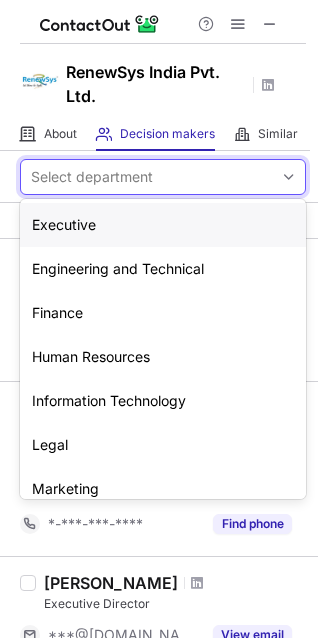 click on "Select department" at bounding box center [147, 177] 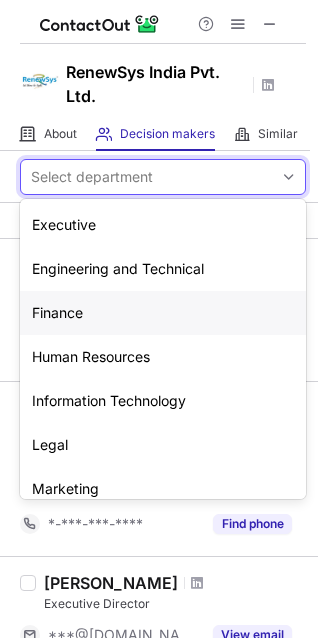 click on "Finance" at bounding box center (163, 313) 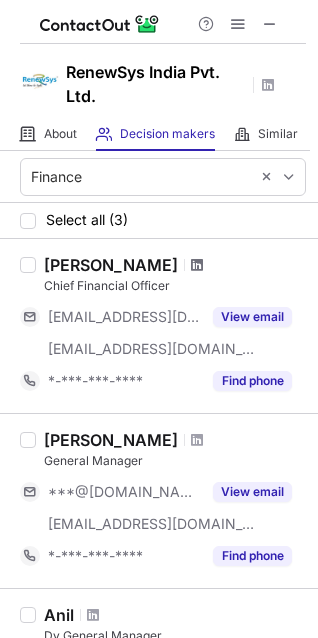 click at bounding box center [197, 265] 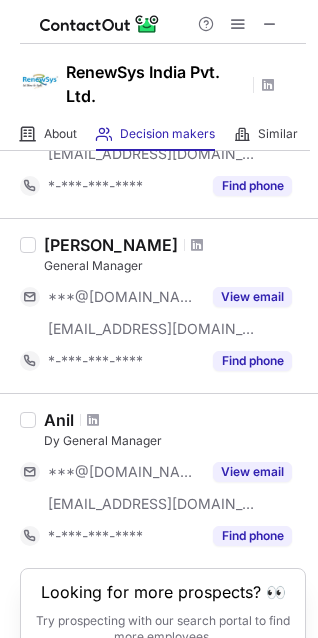 scroll, scrollTop: 0, scrollLeft: 0, axis: both 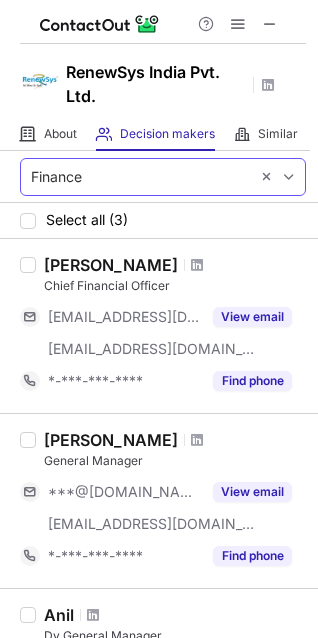click on "Finance" at bounding box center [135, 177] 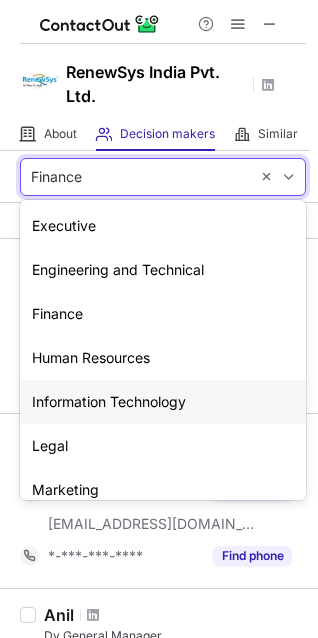 click on "Information Technology" at bounding box center [163, 402] 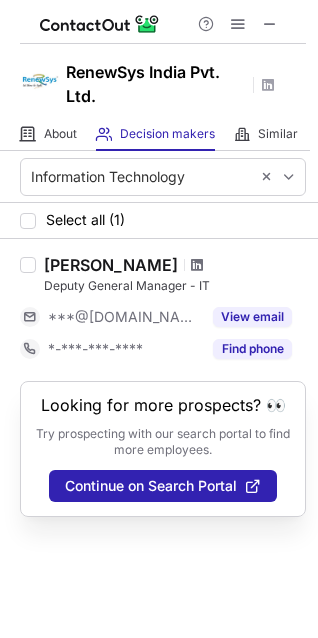 click at bounding box center [197, 265] 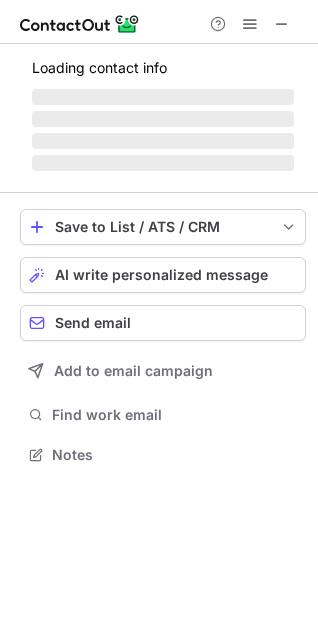scroll, scrollTop: 10, scrollLeft: 9, axis: both 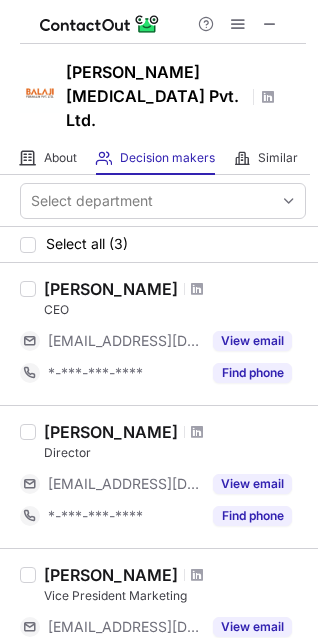 click at bounding box center [197, 289] 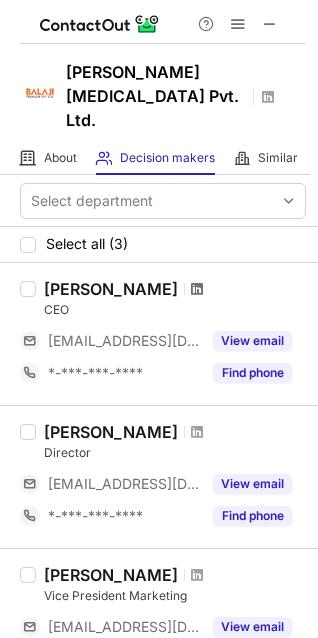 click at bounding box center [197, 289] 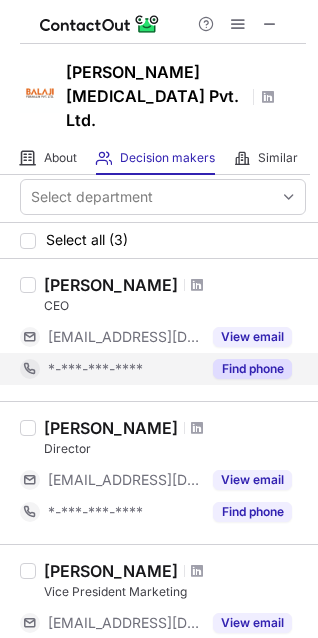 scroll, scrollTop: 0, scrollLeft: 0, axis: both 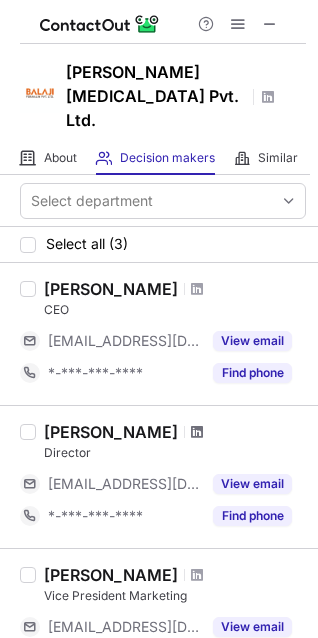 click at bounding box center [197, 432] 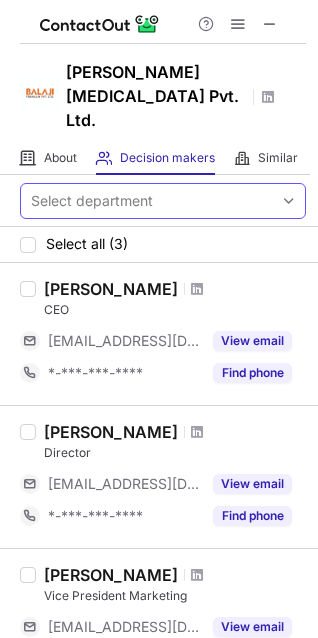 click on "Select department" at bounding box center [147, 201] 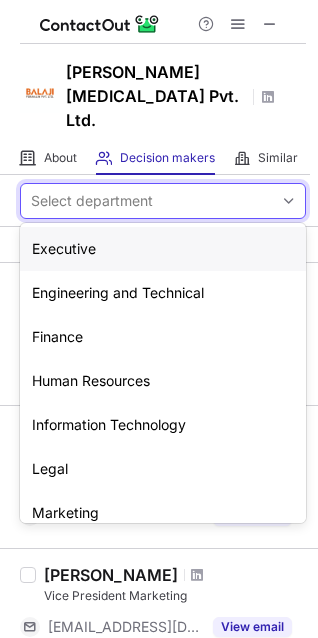 click on "Select department" at bounding box center [147, 201] 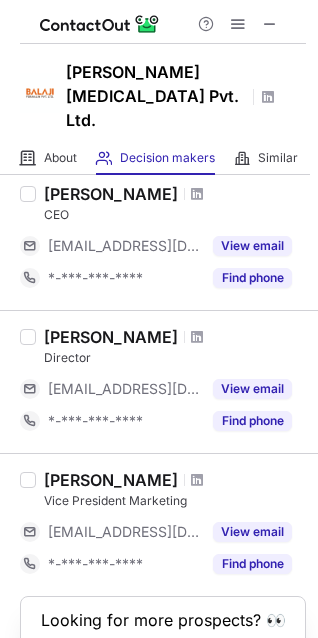 scroll, scrollTop: 0, scrollLeft: 0, axis: both 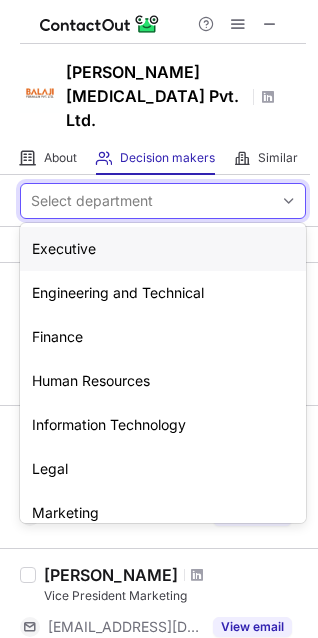 click on "Select department" at bounding box center (92, 201) 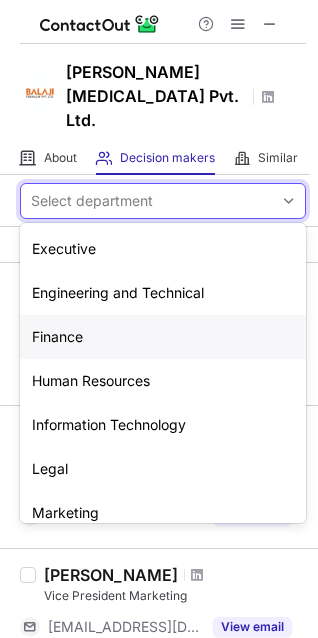 click on "Finance" at bounding box center [163, 337] 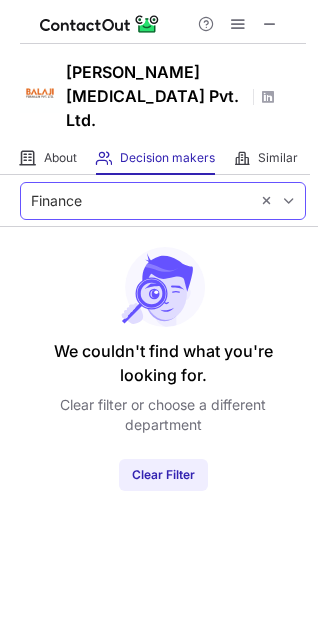 click on "Finance" at bounding box center [135, 201] 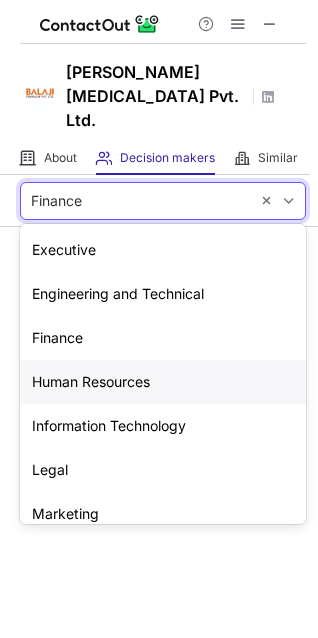 click on "Human Resources" at bounding box center [163, 382] 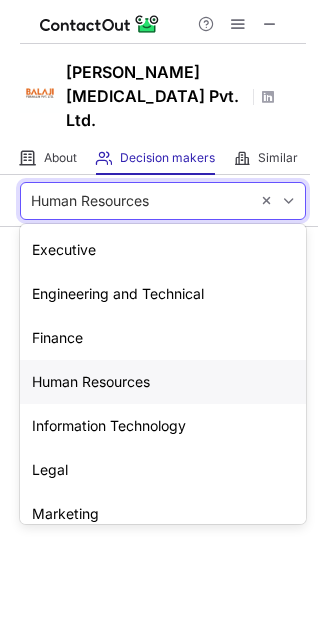 click on "Human Resources" at bounding box center (135, 201) 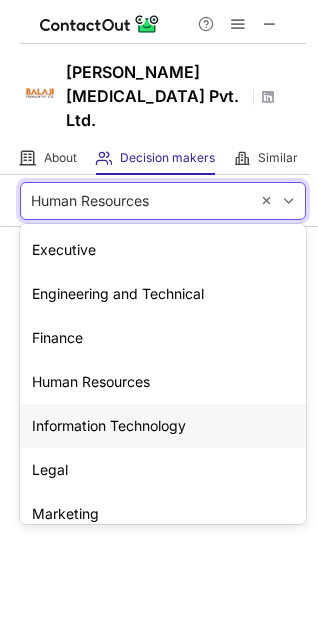 click on "Information Technology" at bounding box center [163, 426] 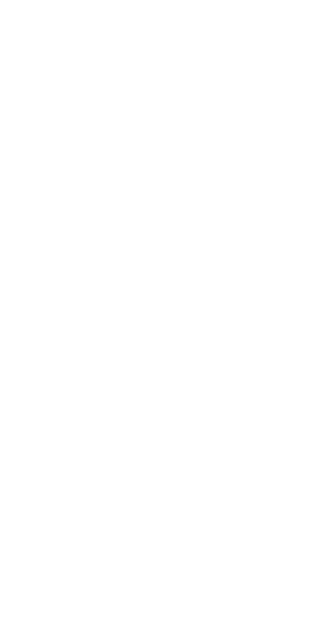 scroll, scrollTop: 0, scrollLeft: 0, axis: both 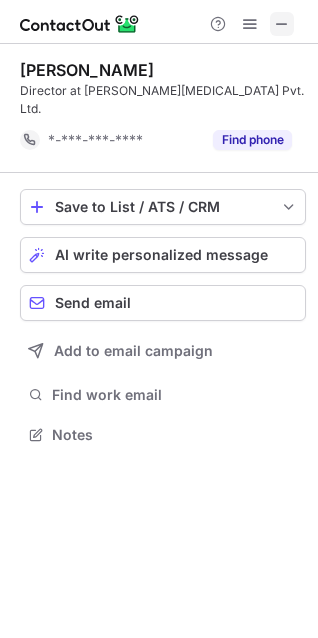 click at bounding box center [282, 24] 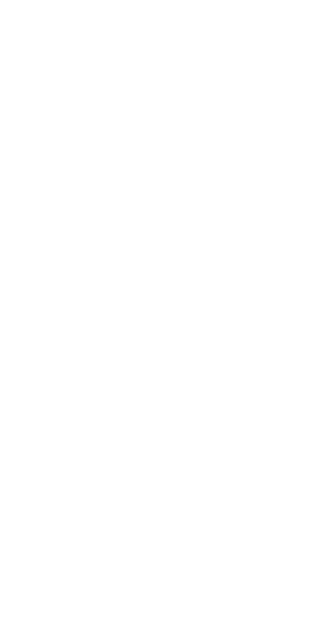 scroll, scrollTop: 0, scrollLeft: 0, axis: both 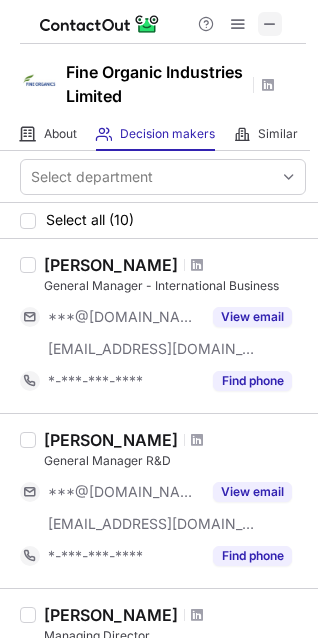 click at bounding box center (270, 24) 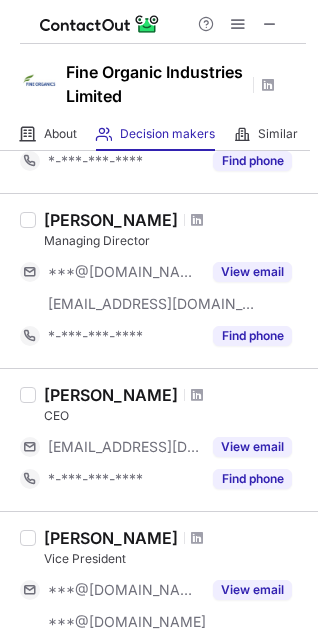 scroll, scrollTop: 400, scrollLeft: 0, axis: vertical 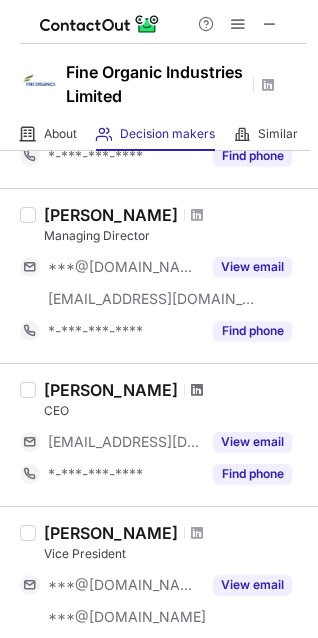 click at bounding box center [197, 390] 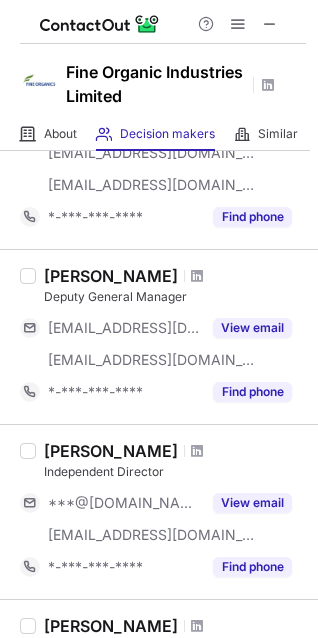 scroll, scrollTop: 1100, scrollLeft: 0, axis: vertical 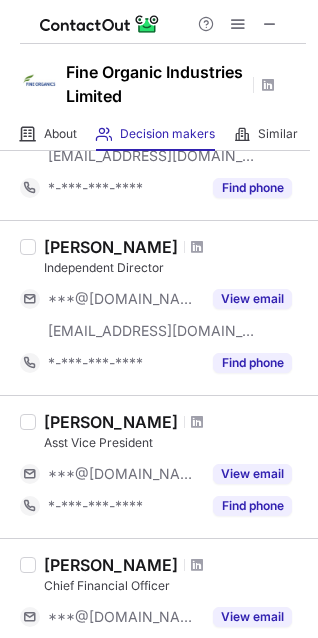 click at bounding box center (197, 247) 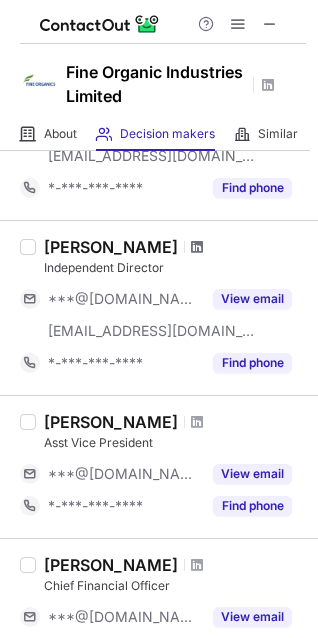 click at bounding box center [197, 247] 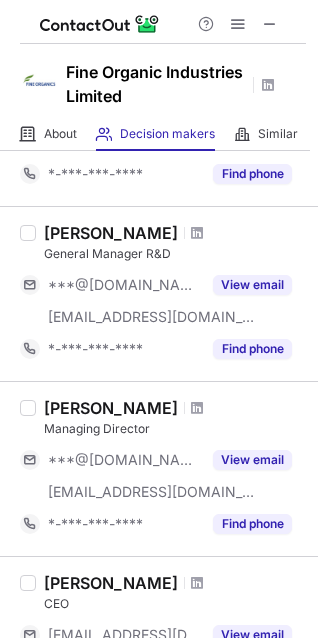 scroll, scrollTop: 200, scrollLeft: 0, axis: vertical 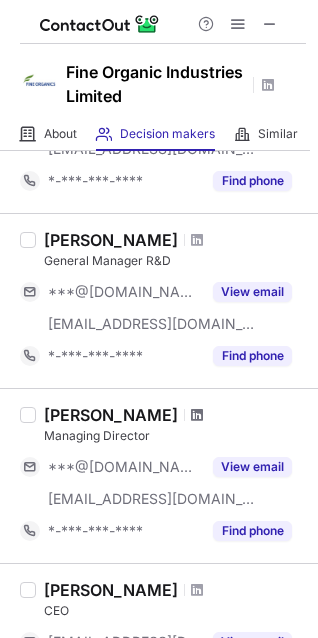 click at bounding box center [197, 415] 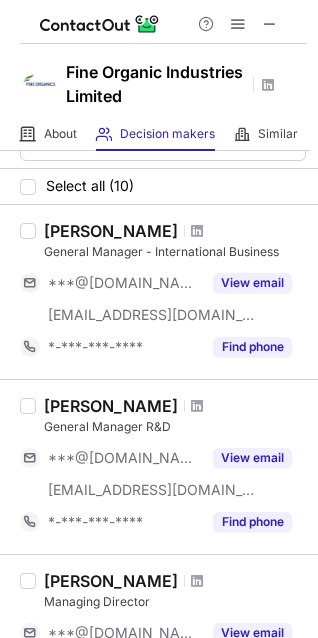 scroll, scrollTop: 0, scrollLeft: 0, axis: both 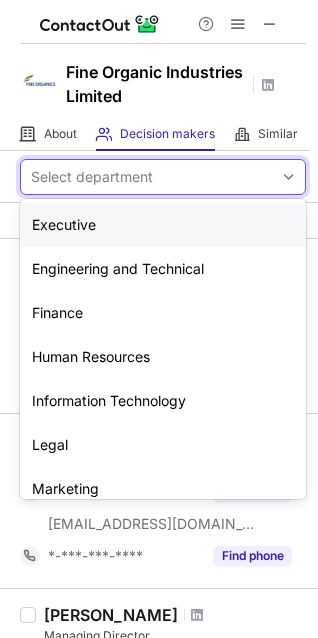 click on "option Executive focused, 1 of 10. 10 results available. Use Up and Down to choose options, press Enter to select the currently focused option, press Escape to exit the menu, press Tab to select the option and exit the menu. Select department Executive Engineering and Technical Finance Human Resources Information Technology Legal Marketing Medical and Health Operations Sales" at bounding box center [159, 177] 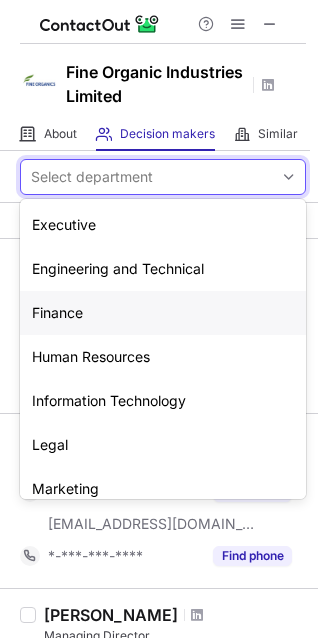 click on "Finance" at bounding box center (163, 313) 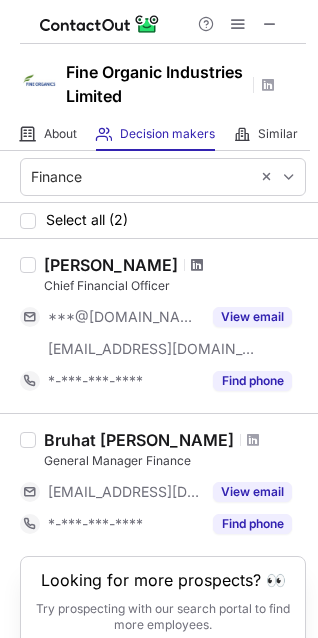 click at bounding box center [197, 265] 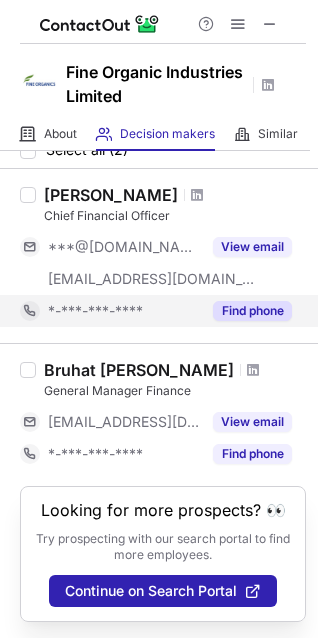 scroll, scrollTop: 87, scrollLeft: 0, axis: vertical 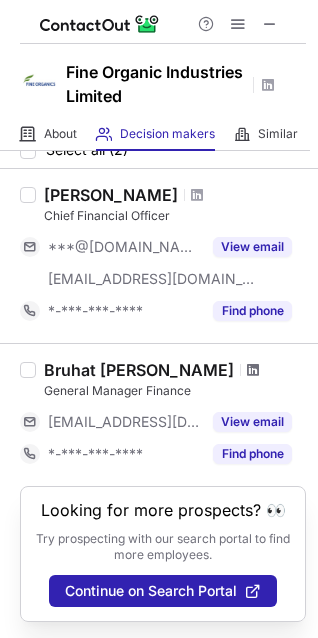 click at bounding box center (253, 370) 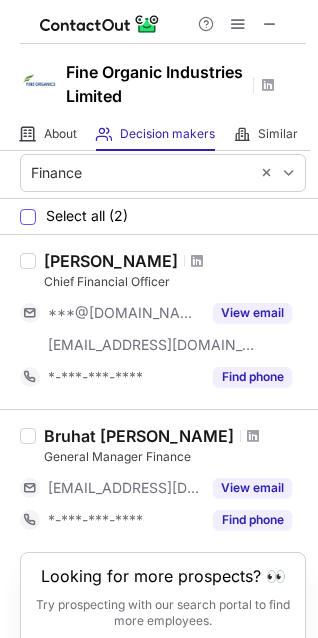 scroll, scrollTop: 0, scrollLeft: 0, axis: both 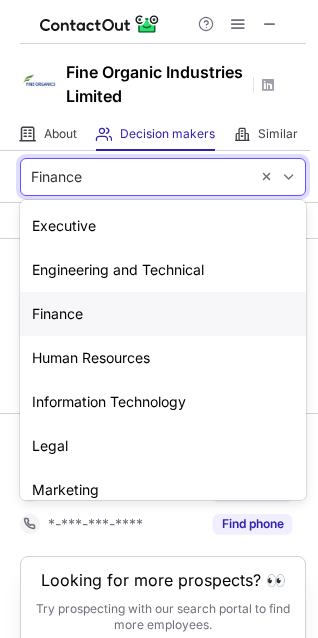 click on "Finance" at bounding box center [56, 177] 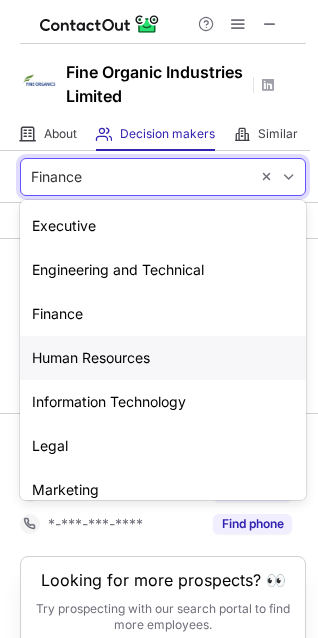 click on "Information Technology" at bounding box center [163, 402] 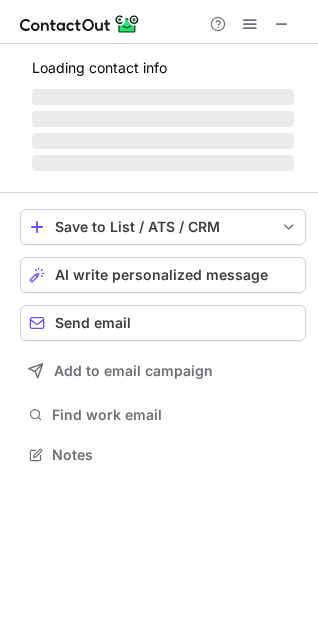 scroll, scrollTop: 10, scrollLeft: 9, axis: both 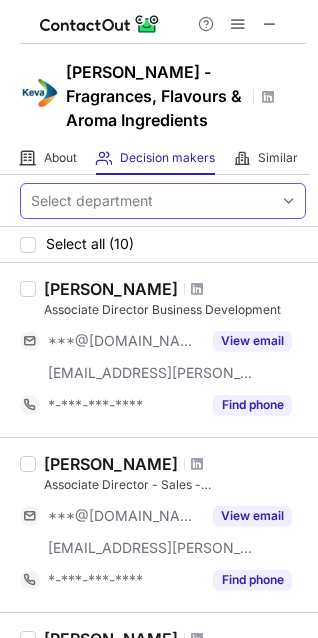 click on "Select department" at bounding box center (147, 201) 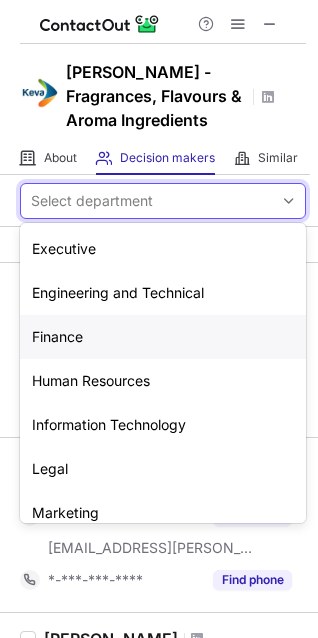 click on "Finance" at bounding box center [163, 337] 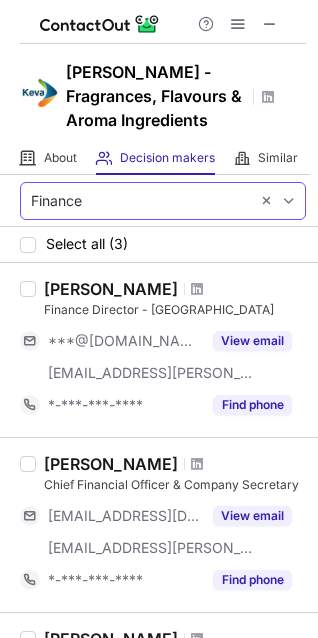 click on "Finance" at bounding box center [135, 201] 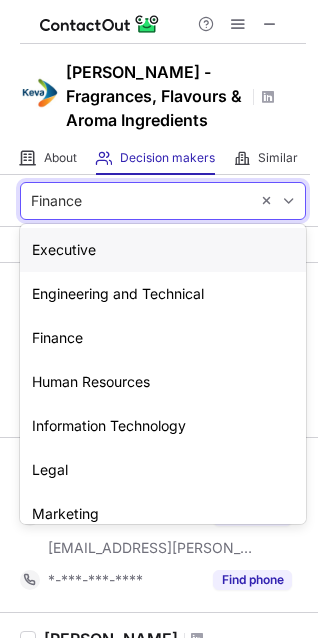click on "Executive" at bounding box center [163, 250] 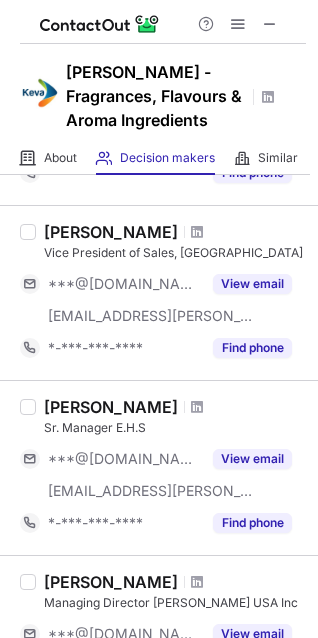 scroll, scrollTop: 600, scrollLeft: 0, axis: vertical 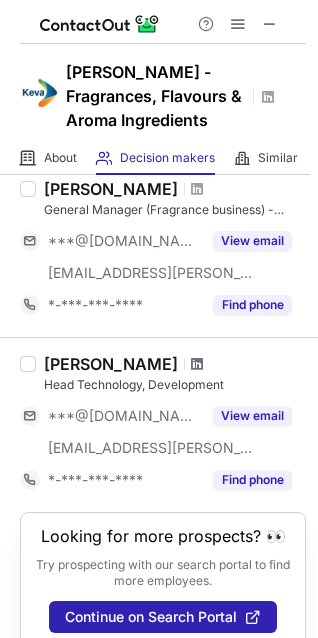 click at bounding box center (197, 364) 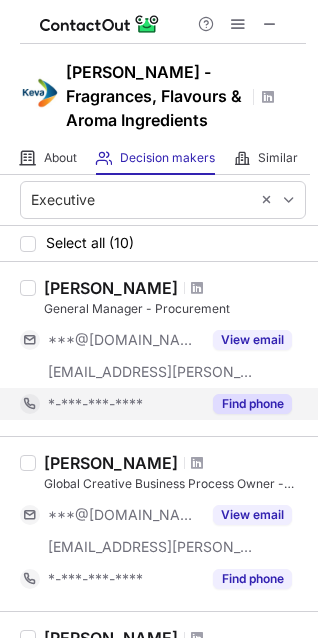 scroll, scrollTop: 0, scrollLeft: 0, axis: both 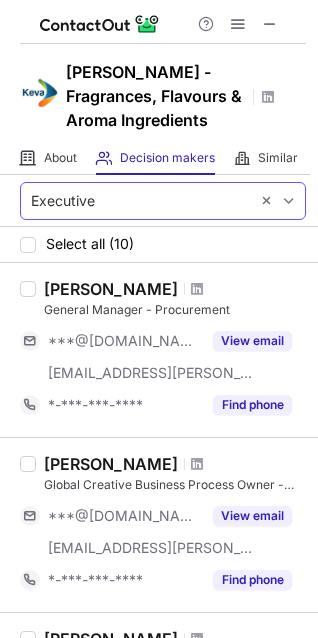 click on "Executive" at bounding box center (135, 201) 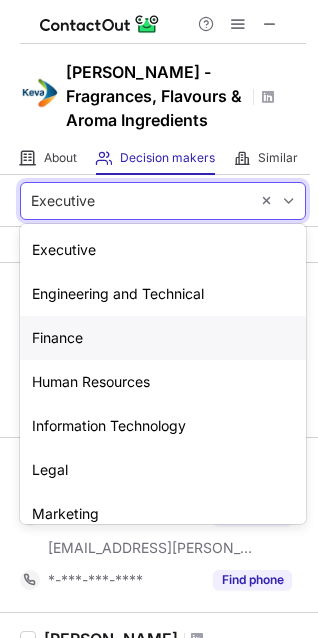 click on "Finance" at bounding box center (163, 338) 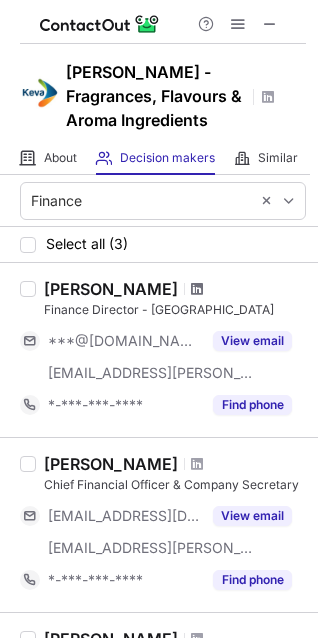 click at bounding box center [197, 289] 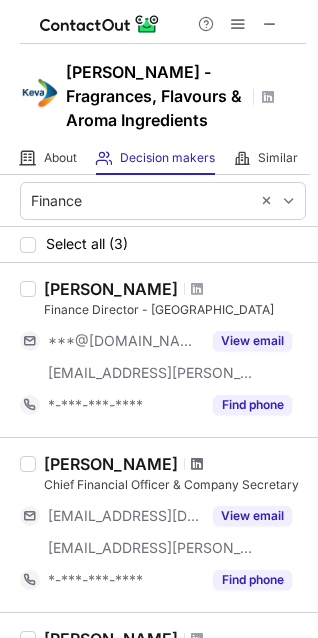 click at bounding box center [197, 464] 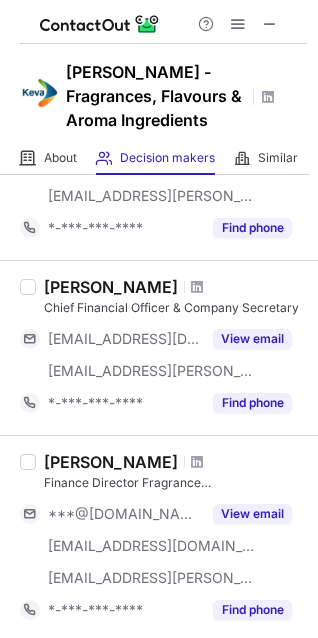 scroll, scrollTop: 350, scrollLeft: 0, axis: vertical 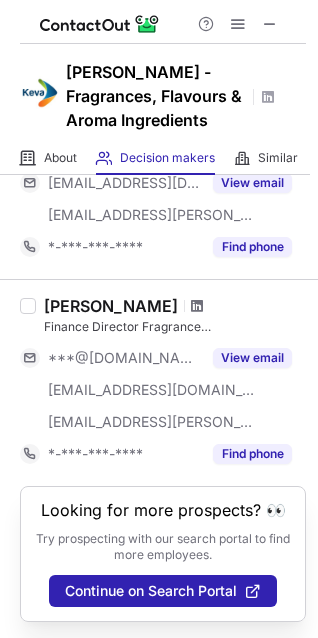 click at bounding box center [197, 306] 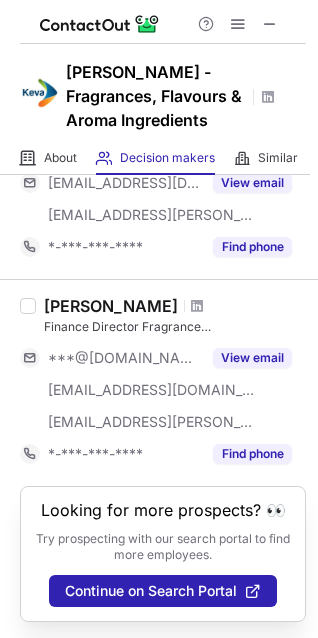 scroll, scrollTop: 0, scrollLeft: 0, axis: both 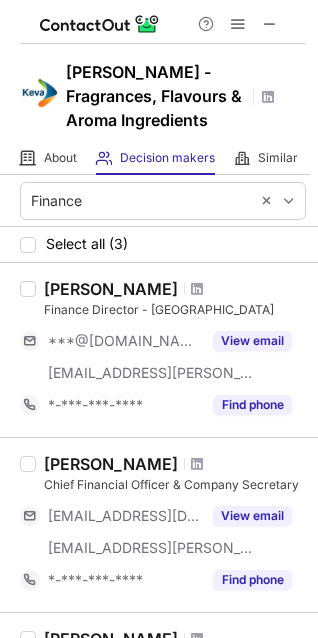 click on "Finance" at bounding box center [159, 201] 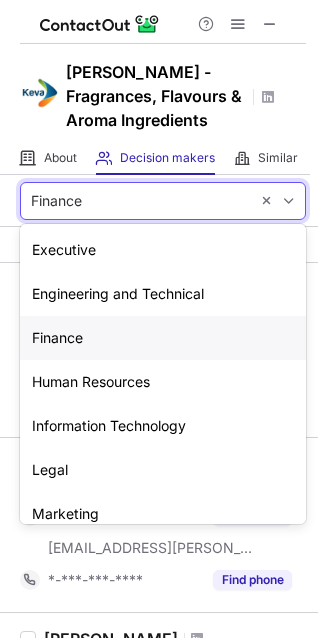 click on "Finance" at bounding box center (135, 201) 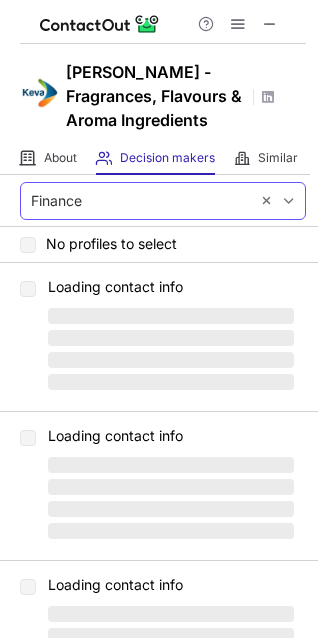 click on "Finance" at bounding box center [135, 201] 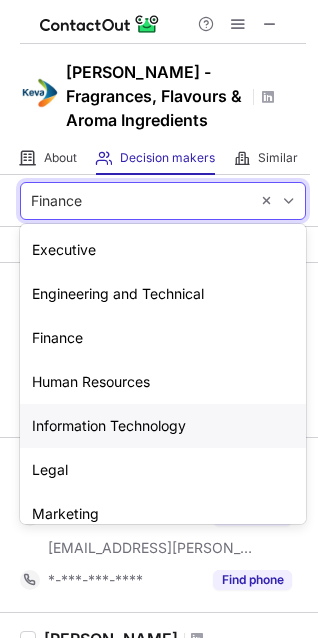 click on "Information Technology" at bounding box center (163, 426) 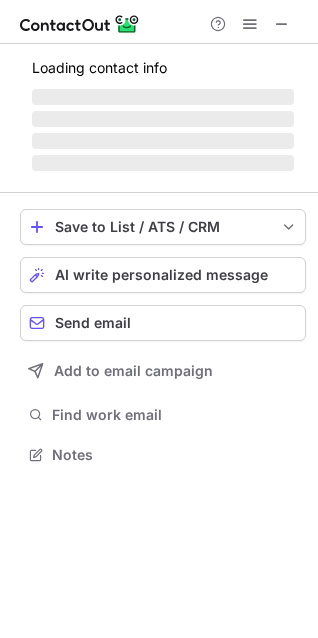 scroll, scrollTop: 10, scrollLeft: 9, axis: both 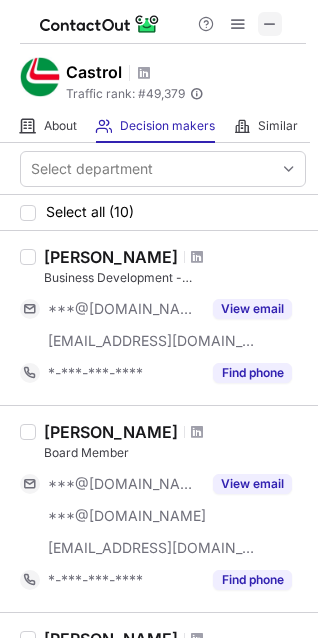 click at bounding box center (270, 24) 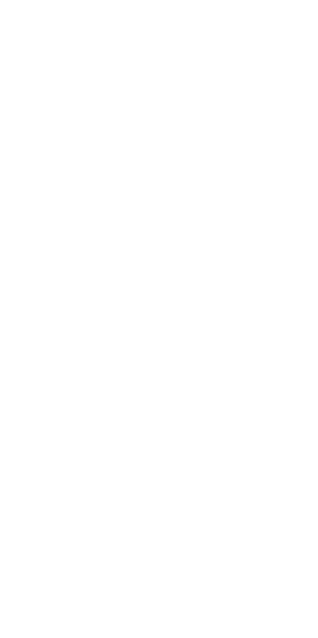 scroll, scrollTop: 0, scrollLeft: 0, axis: both 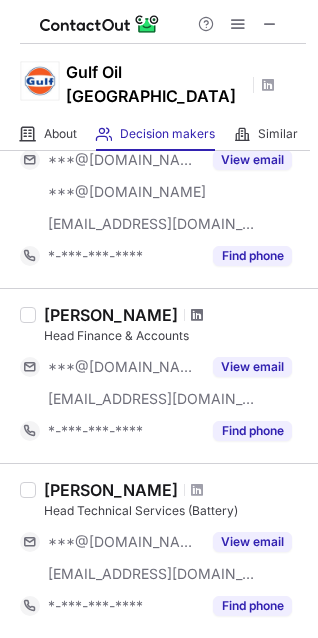 click at bounding box center (197, 315) 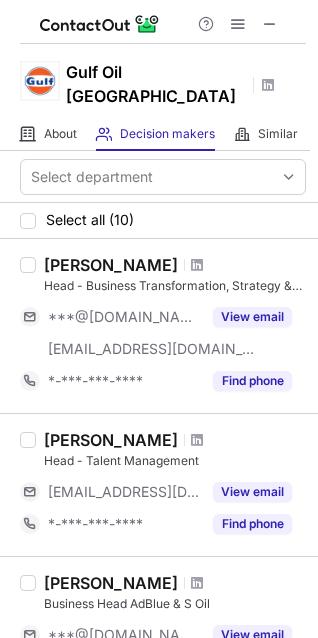 scroll, scrollTop: 0, scrollLeft: 0, axis: both 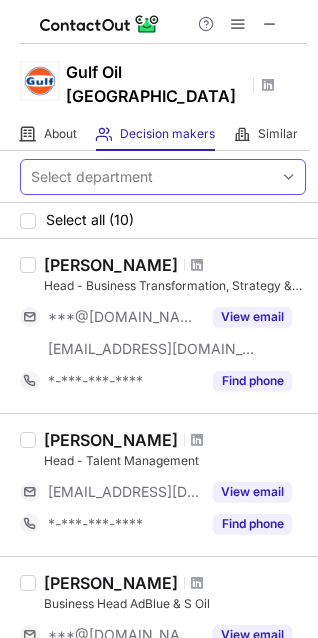 click on "Select department" at bounding box center [147, 177] 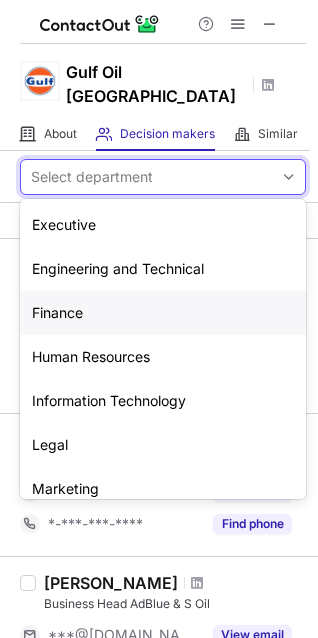 click on "Finance" at bounding box center [163, 313] 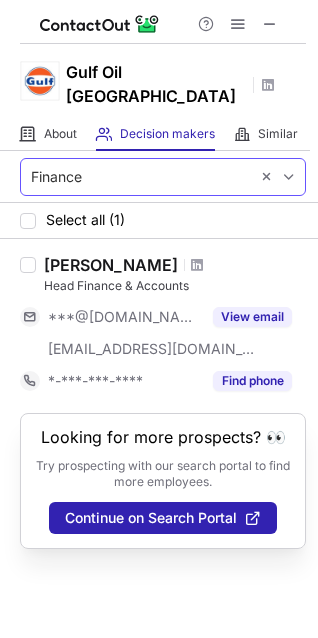 click on "Finance" at bounding box center (135, 177) 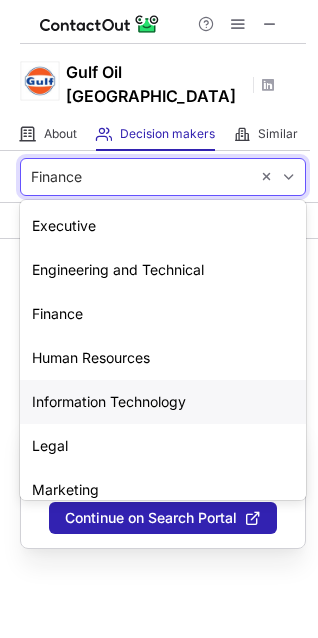 click on "Information Technology" at bounding box center [163, 402] 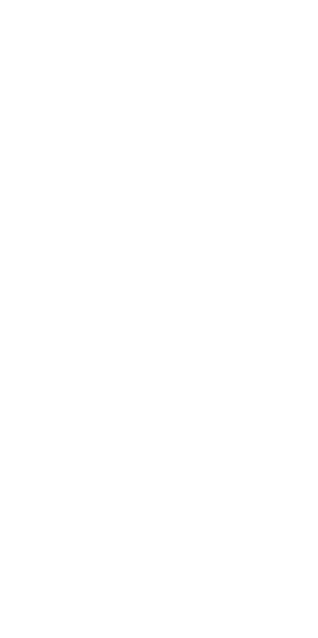 scroll, scrollTop: 0, scrollLeft: 0, axis: both 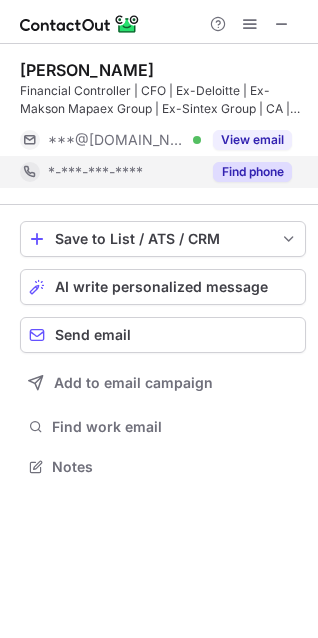 click on "Find phone" at bounding box center [252, 172] 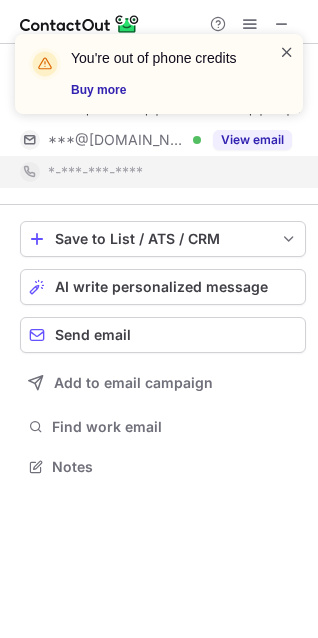 click at bounding box center [287, 52] 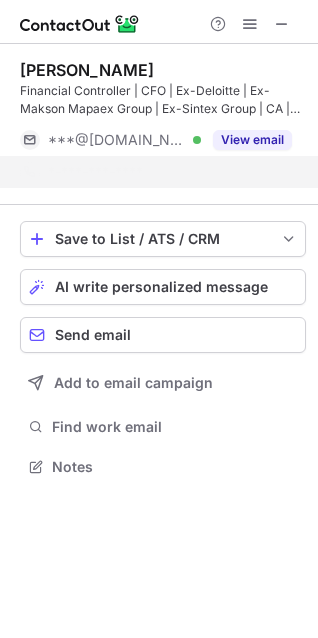 scroll, scrollTop: 420, scrollLeft: 318, axis: both 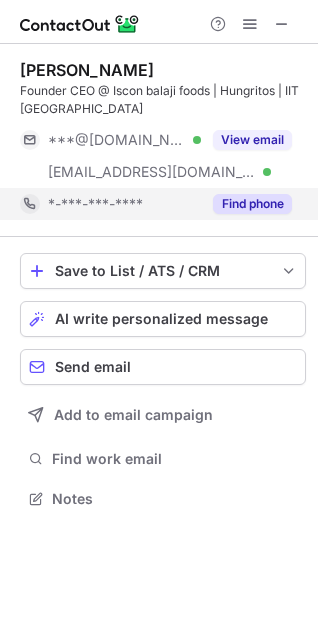 click on "Find phone" at bounding box center (252, 204) 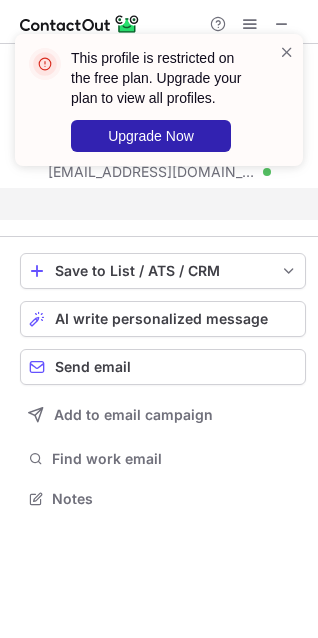 scroll, scrollTop: 452, scrollLeft: 318, axis: both 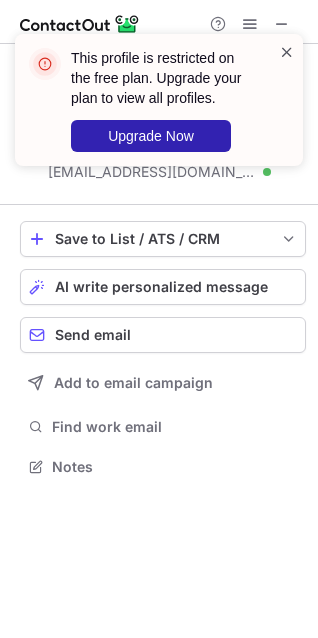 click at bounding box center [287, 52] 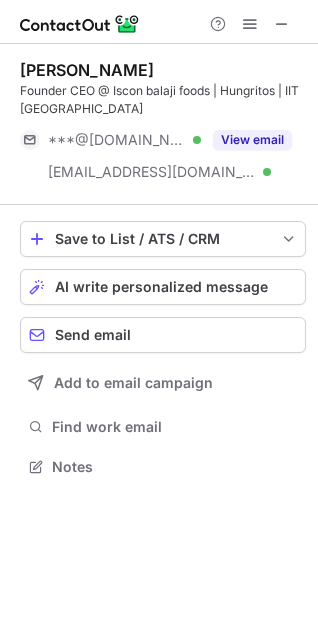click on "This profile is restricted on the free plan. Upgrade your plan to view all profiles. Upgrade Now" at bounding box center (159, 108) 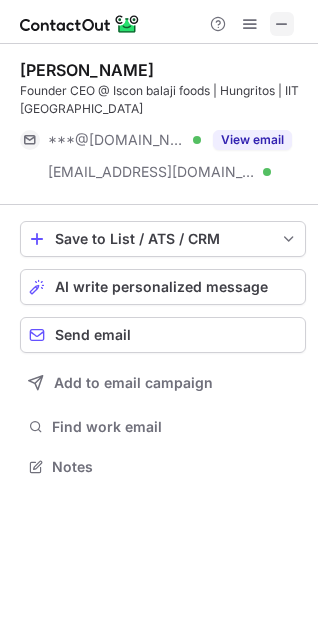 click at bounding box center (282, 24) 